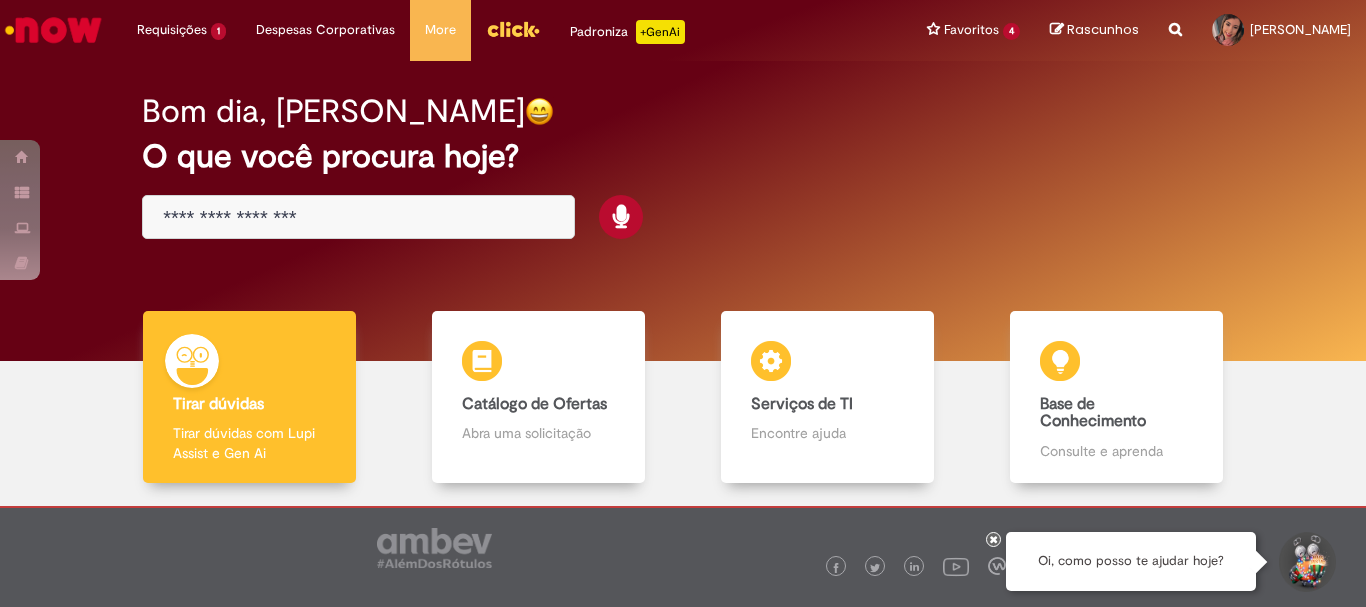 scroll, scrollTop: 0, scrollLeft: 0, axis: both 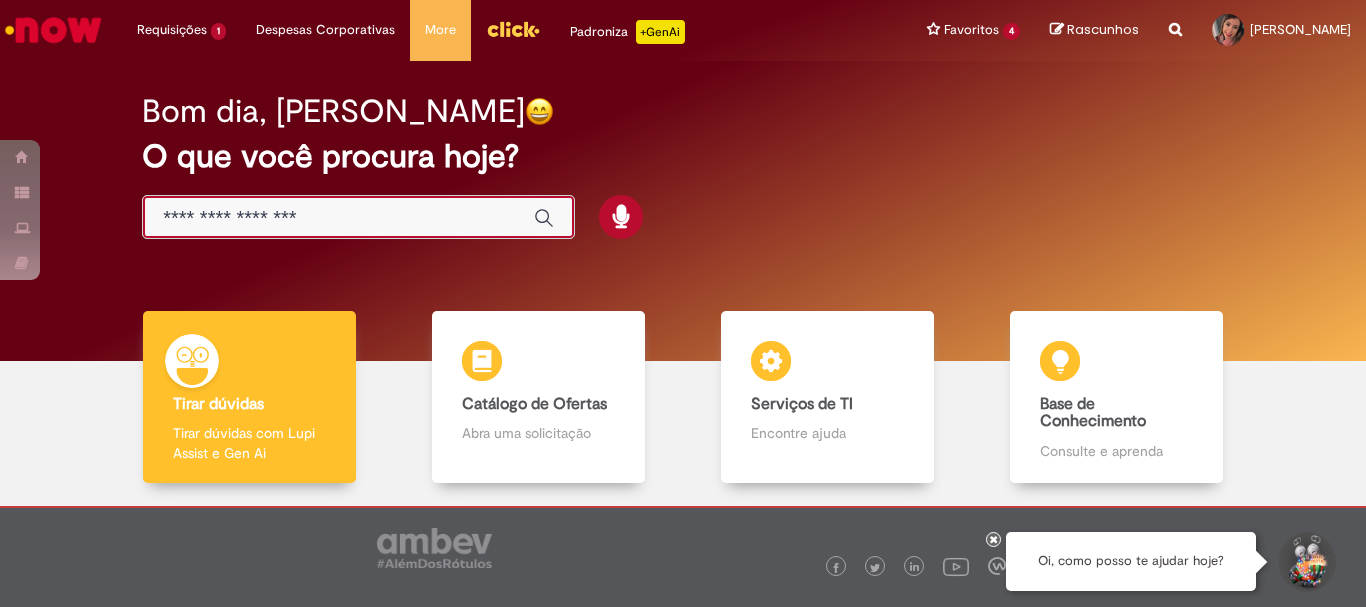 click at bounding box center (338, 218) 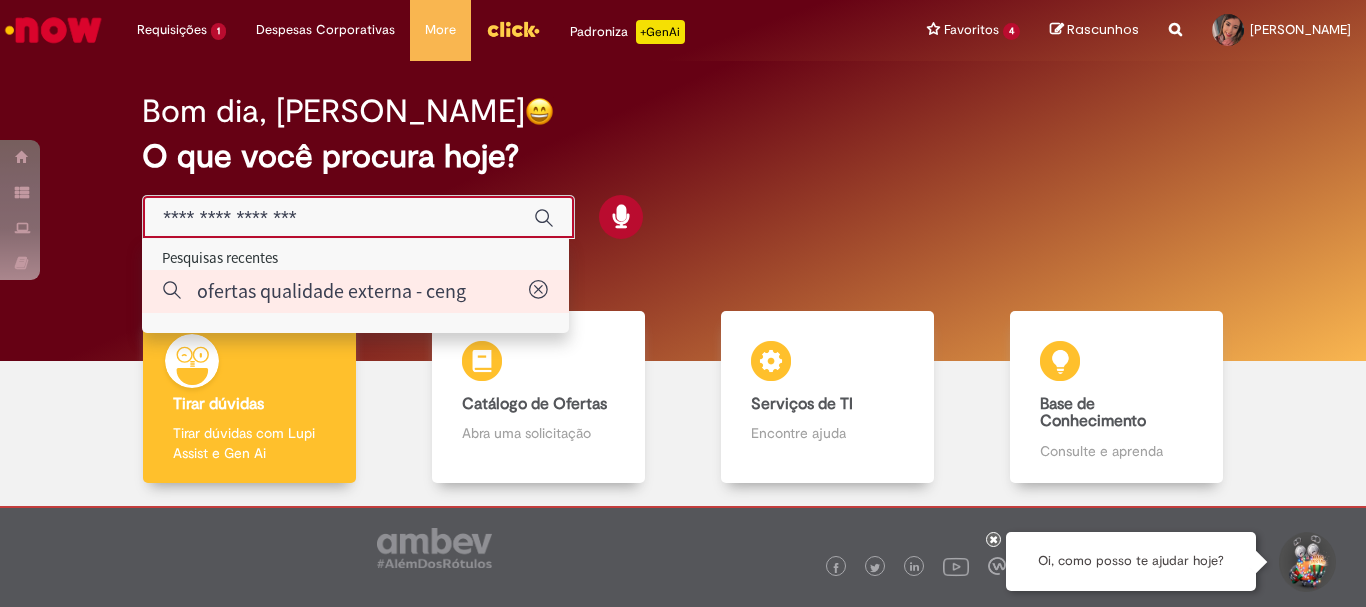 type on "**********" 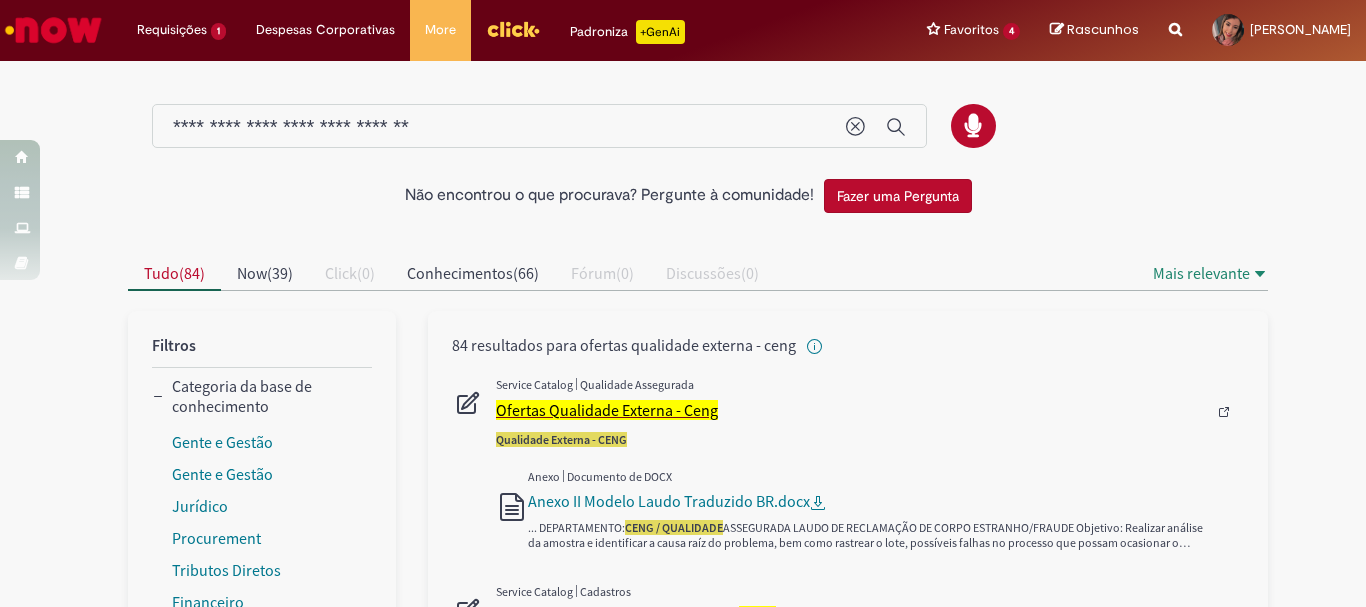 click on "Ofertas Qualidade Externa - Ceng" at bounding box center [607, 410] 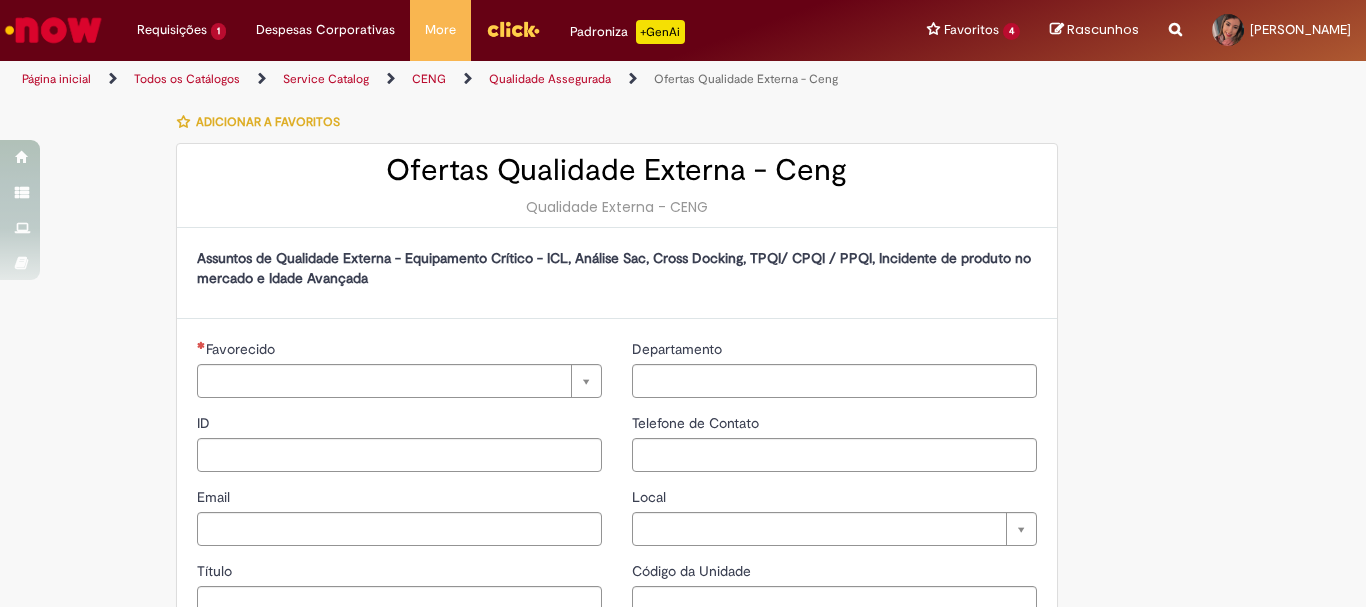 type on "********" 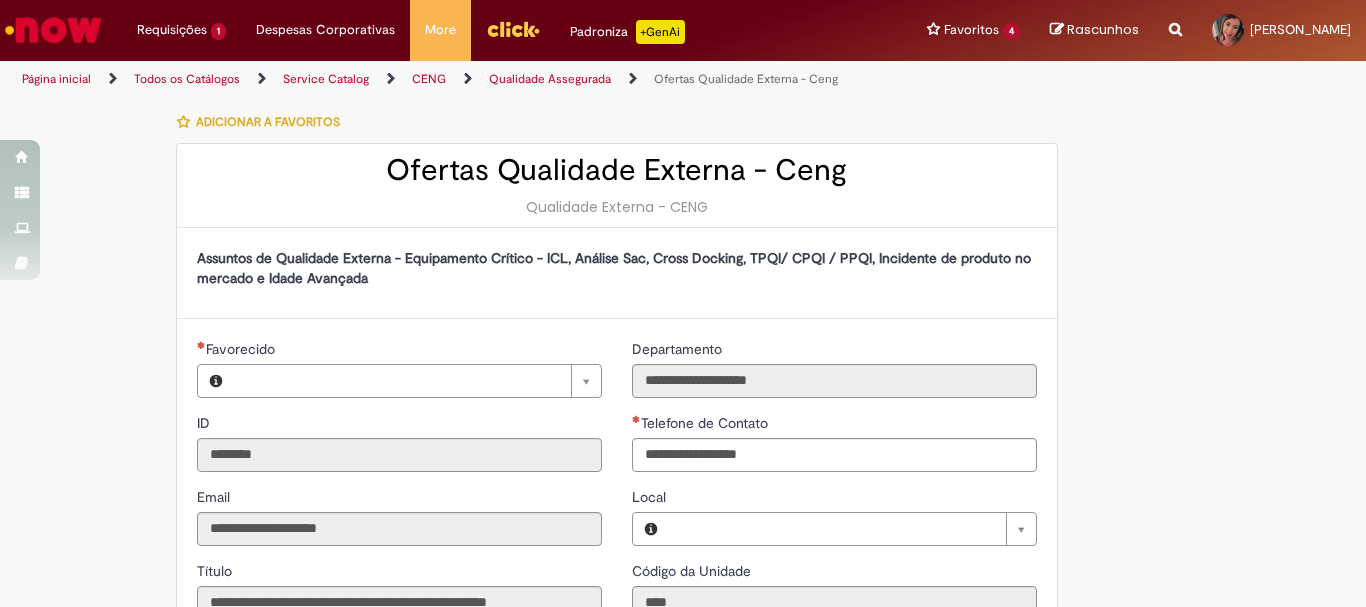 type on "**********" 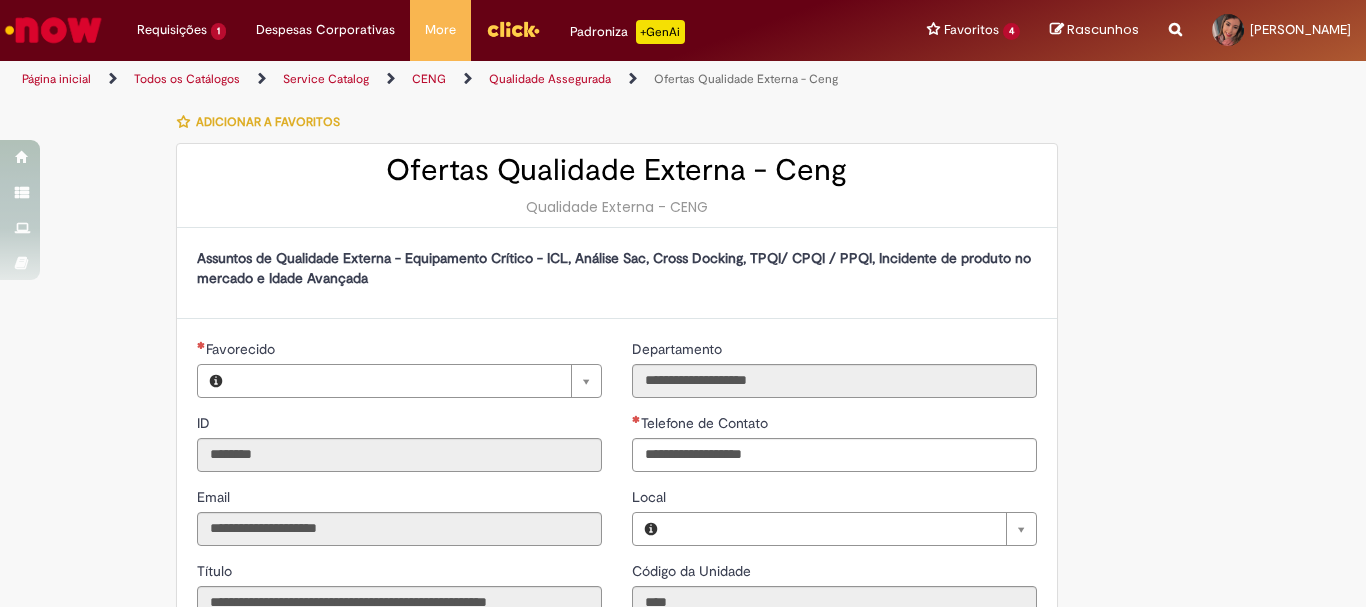 type on "**********" 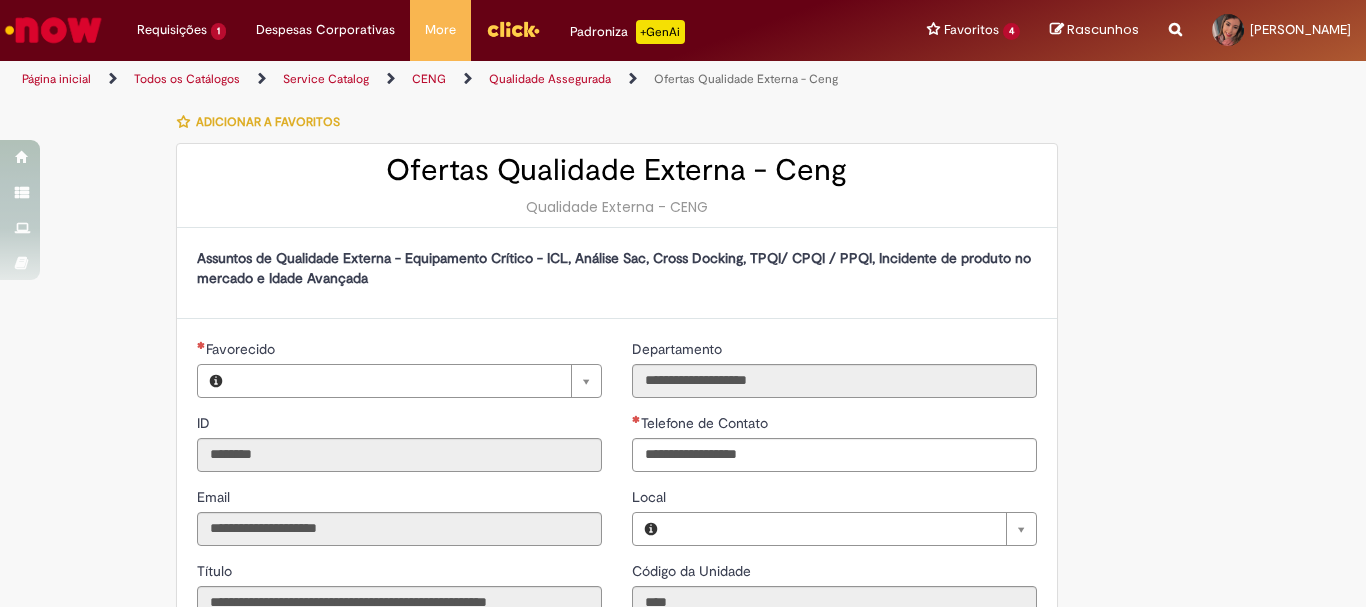 type on "**********" 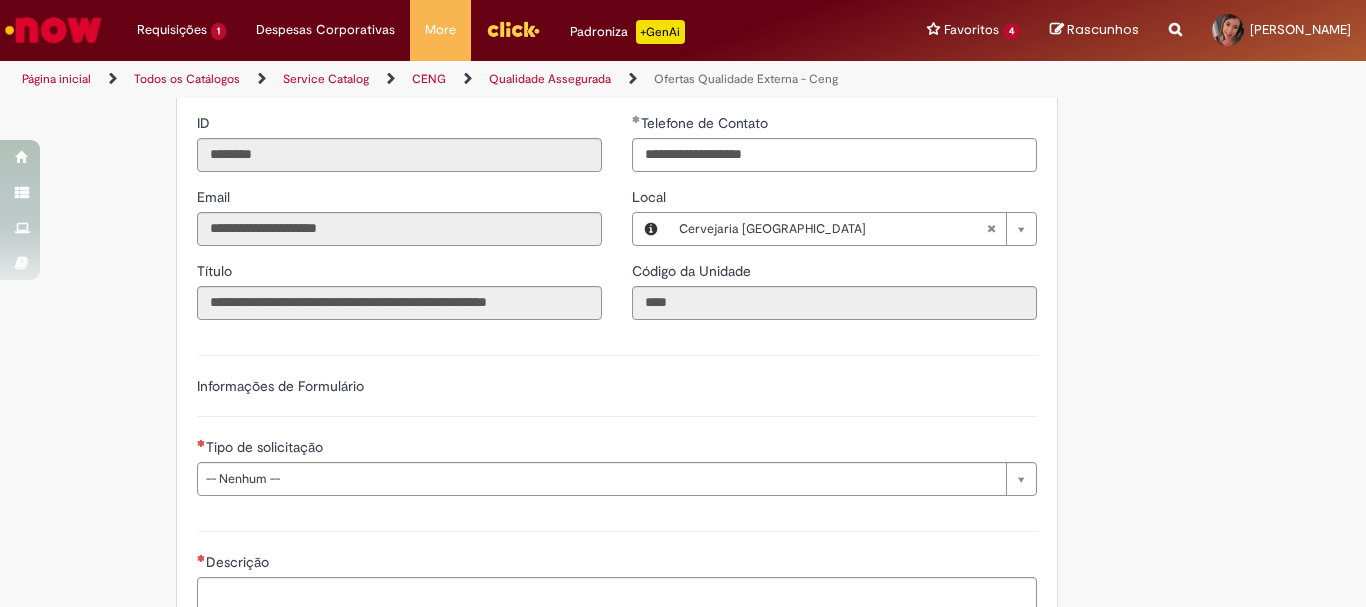scroll, scrollTop: 400, scrollLeft: 0, axis: vertical 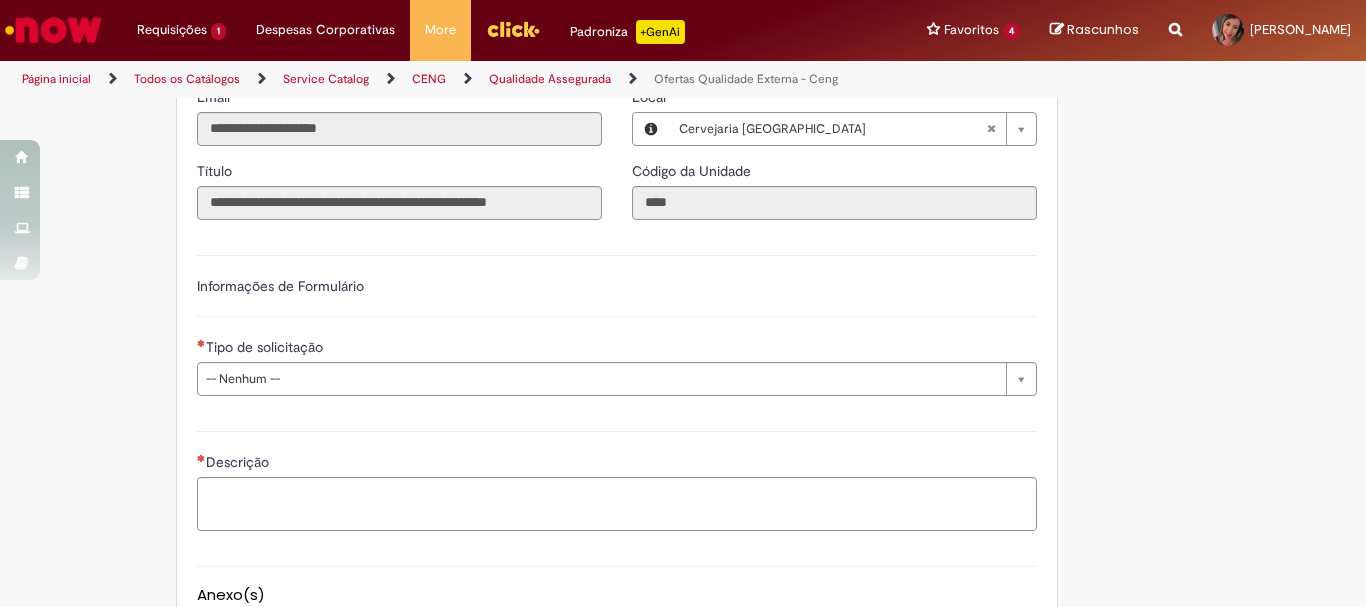 click on "**********" at bounding box center (617, 323) 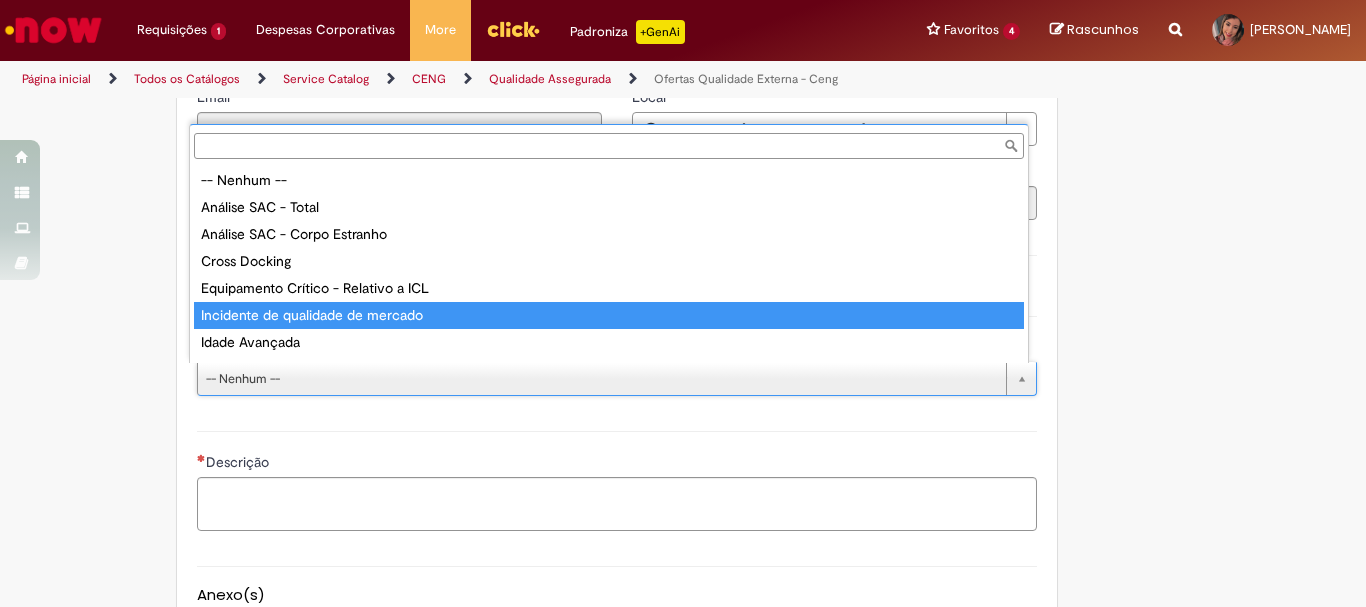 scroll, scrollTop: 16, scrollLeft: 0, axis: vertical 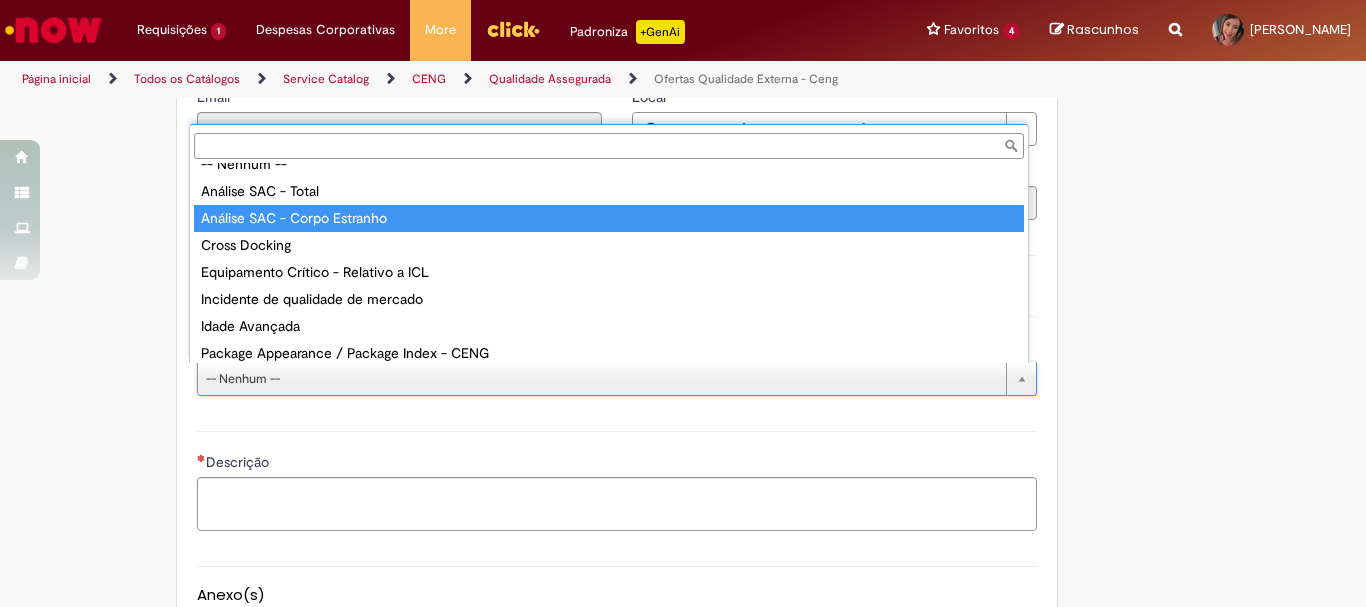type on "**********" 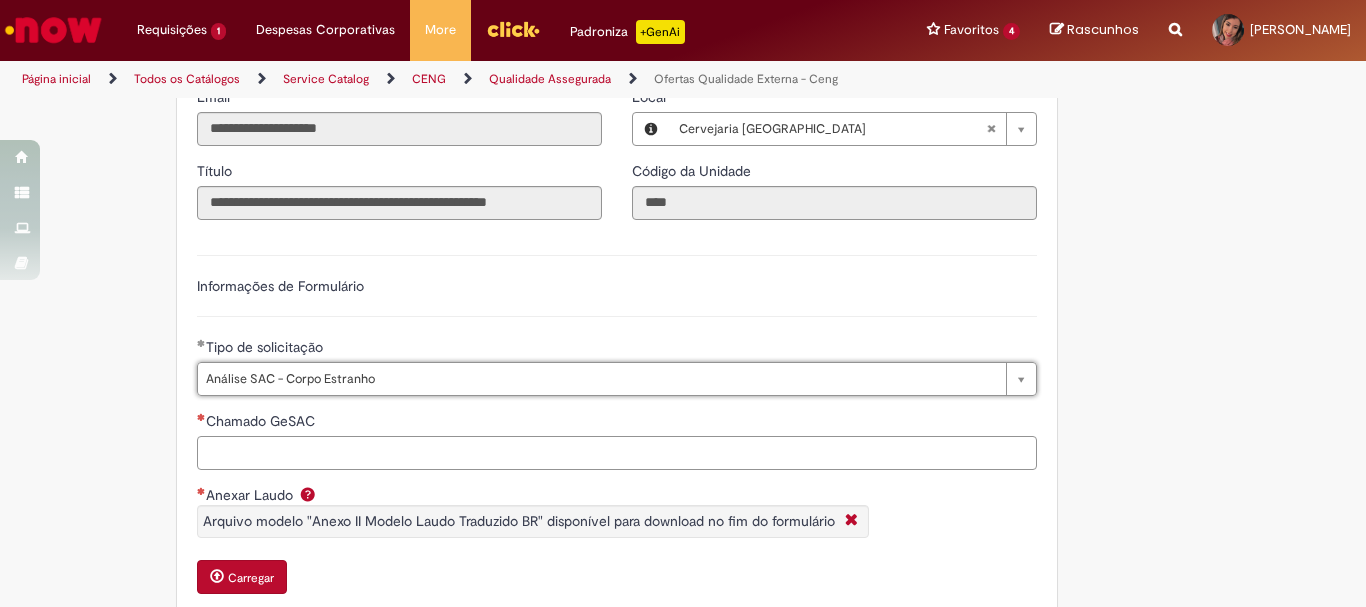 click on "Chamado GeSAC" at bounding box center (617, 453) 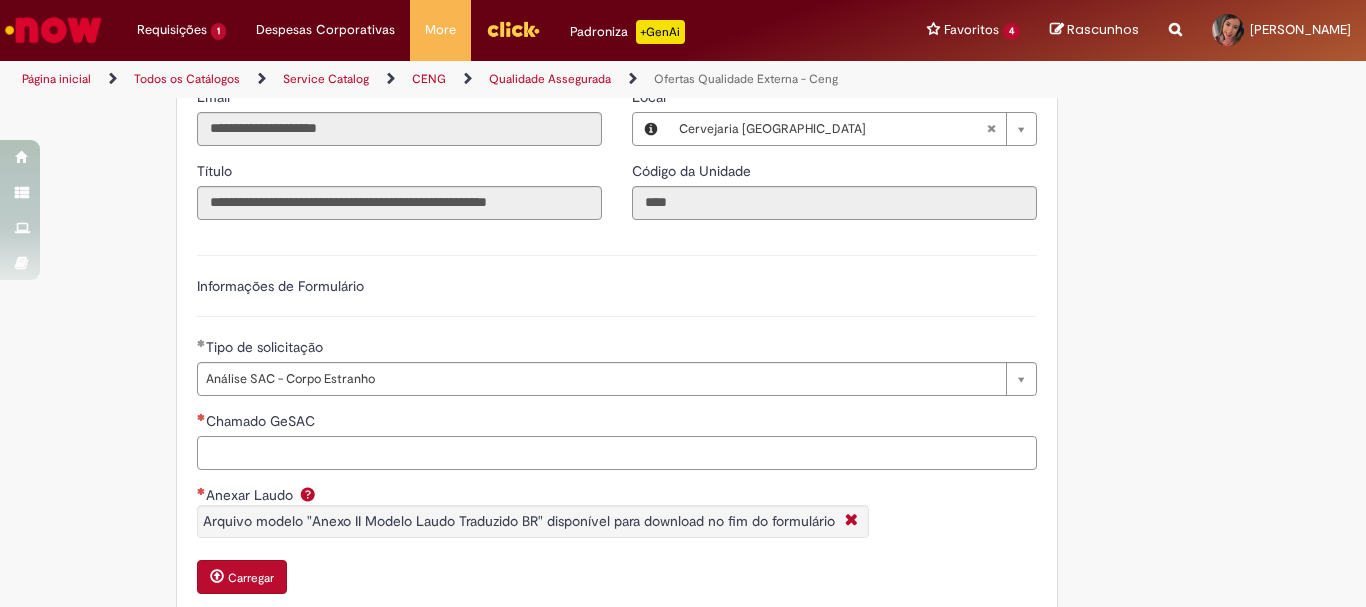 scroll, scrollTop: 500, scrollLeft: 0, axis: vertical 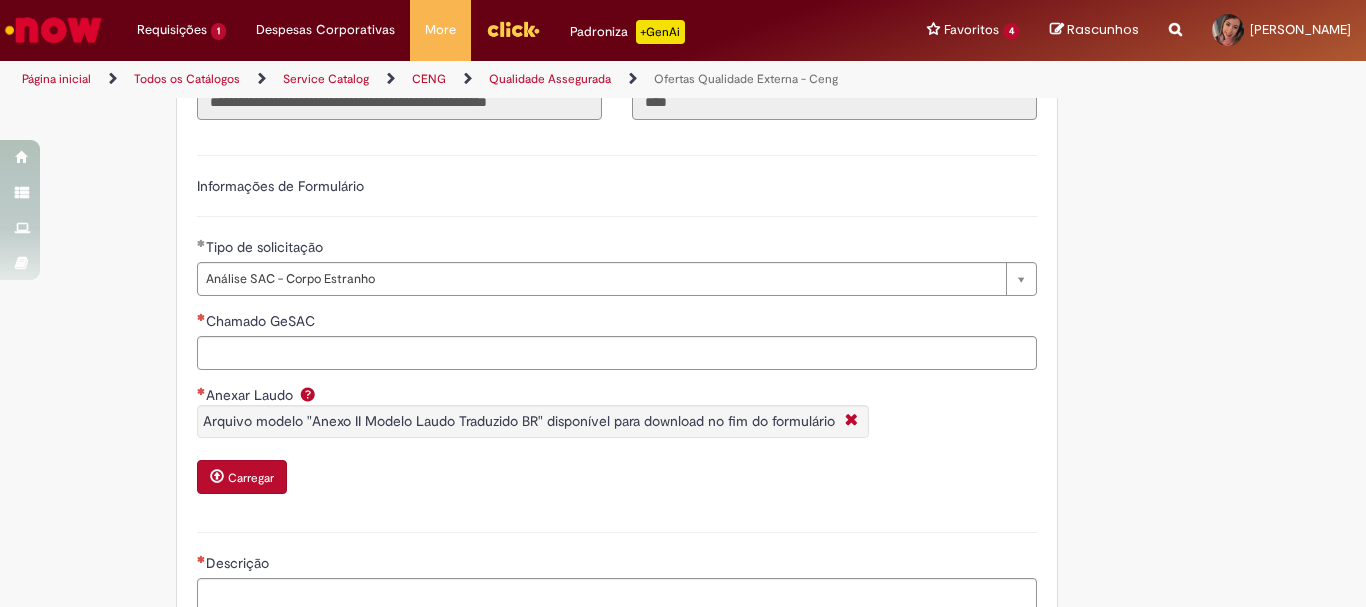 click on "Carregar" at bounding box center [242, 477] 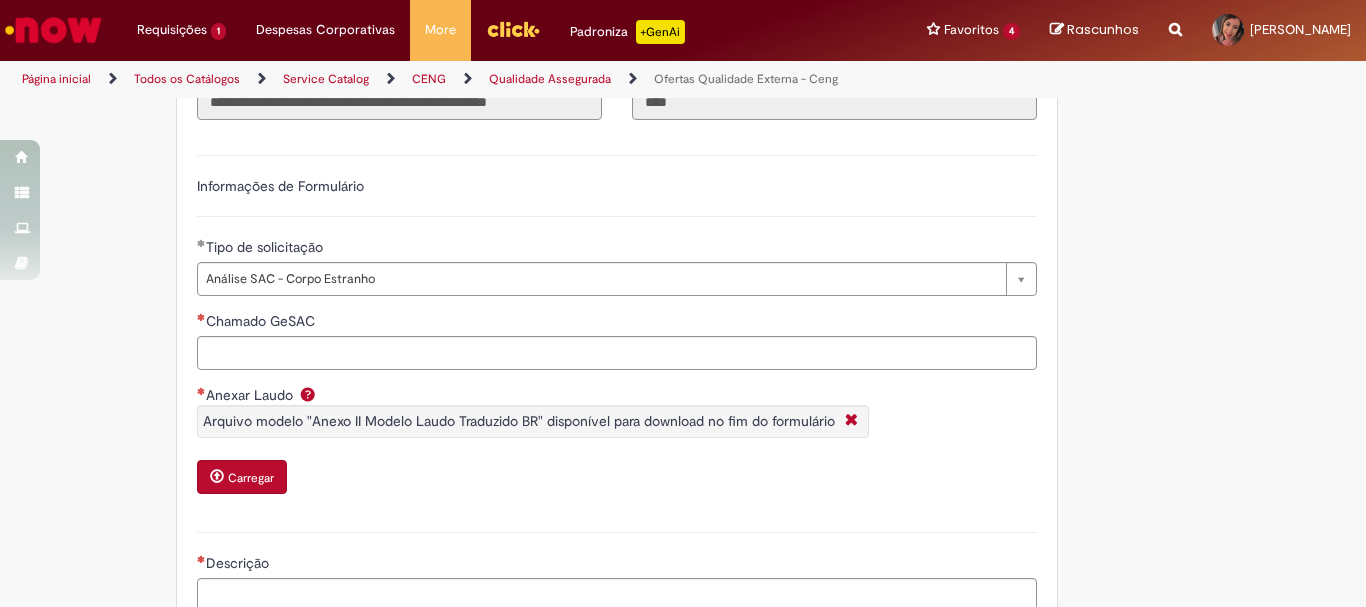 type 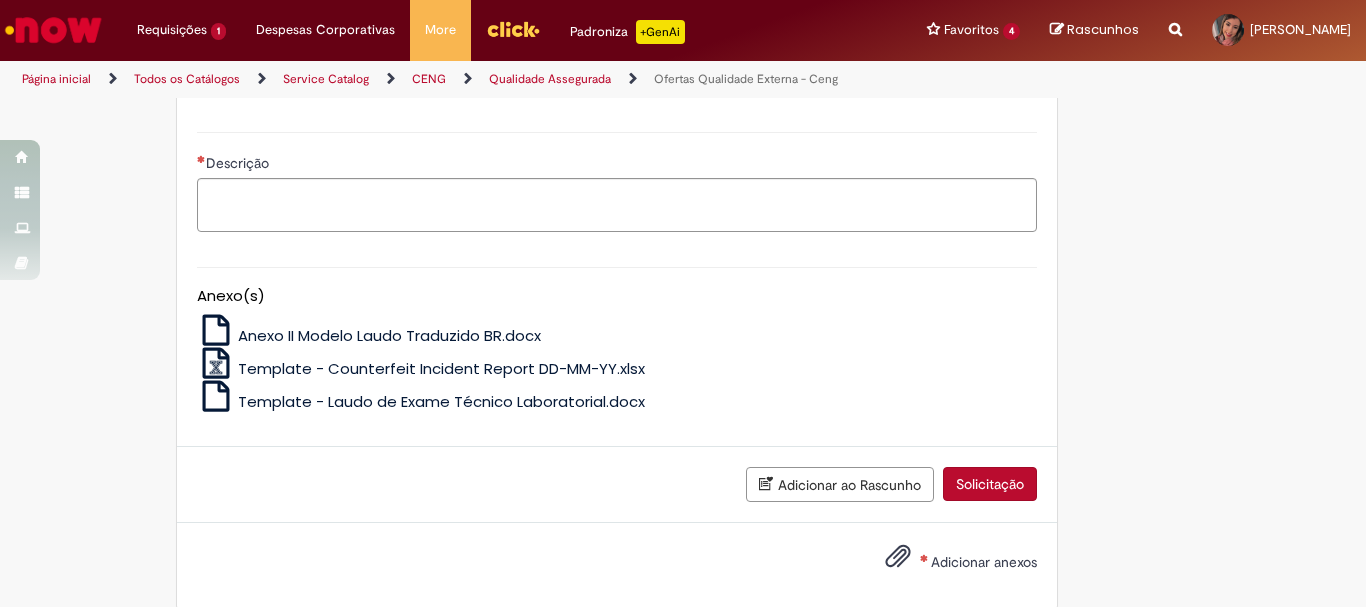 click on "Anexo II Modelo Laudo Traduzido BR.docx" at bounding box center (389, 335) 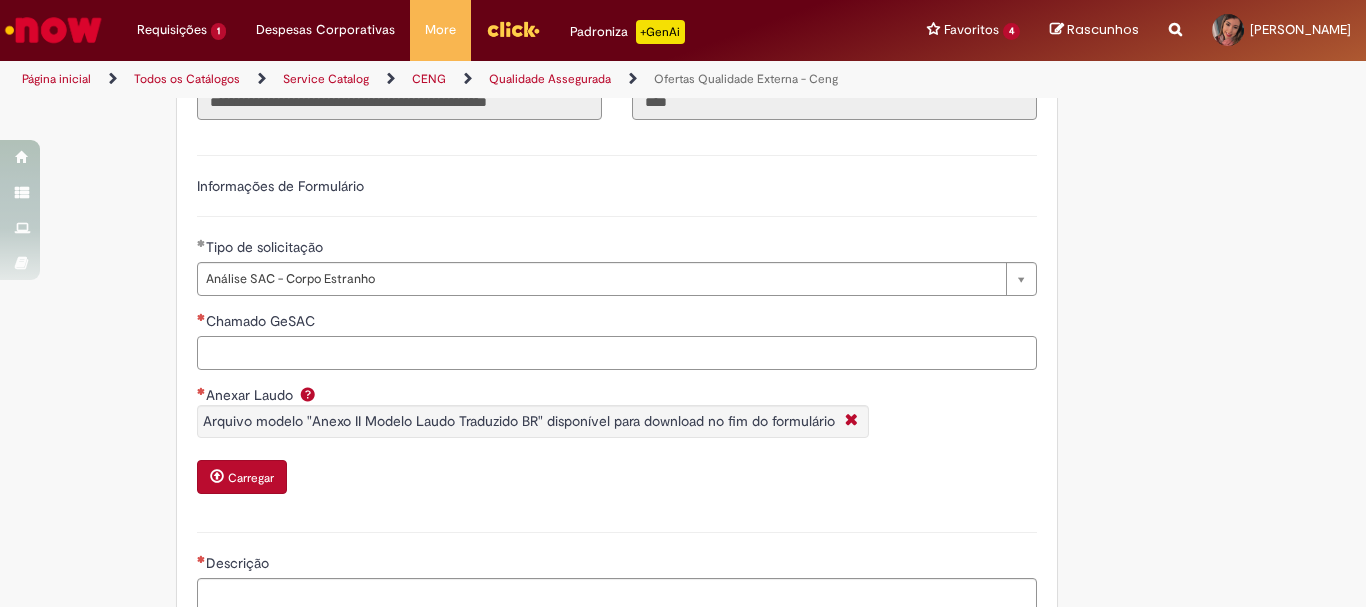 click on "Chamado GeSAC" at bounding box center (617, 353) 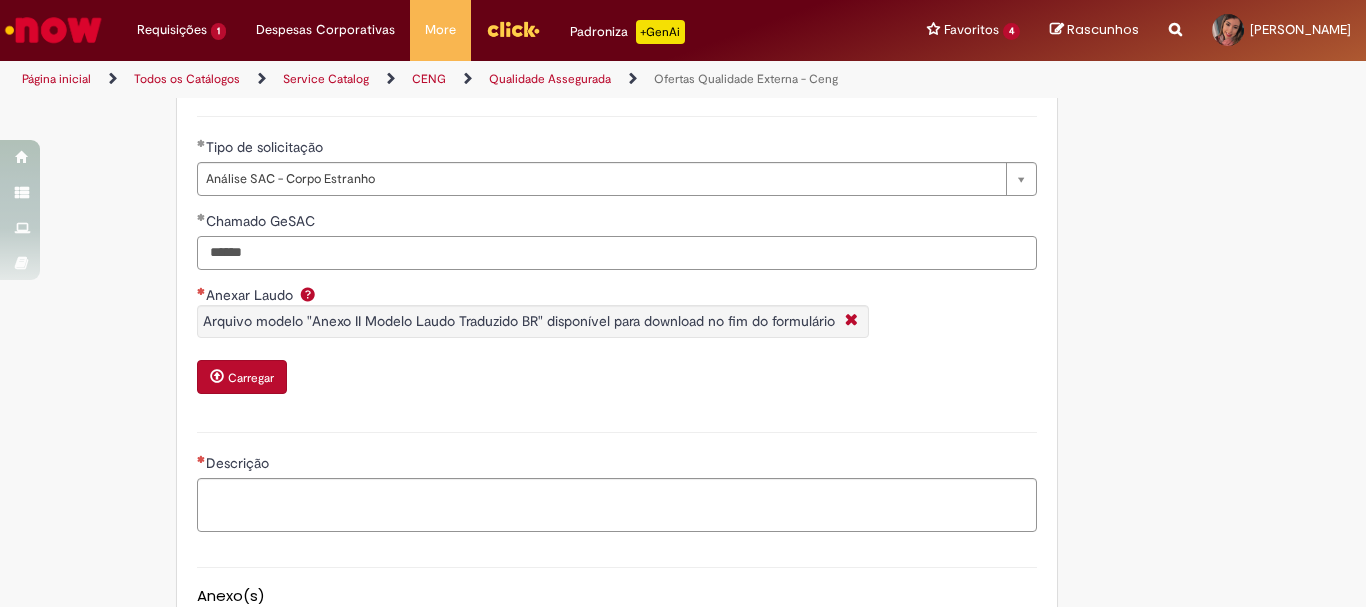 scroll, scrollTop: 900, scrollLeft: 0, axis: vertical 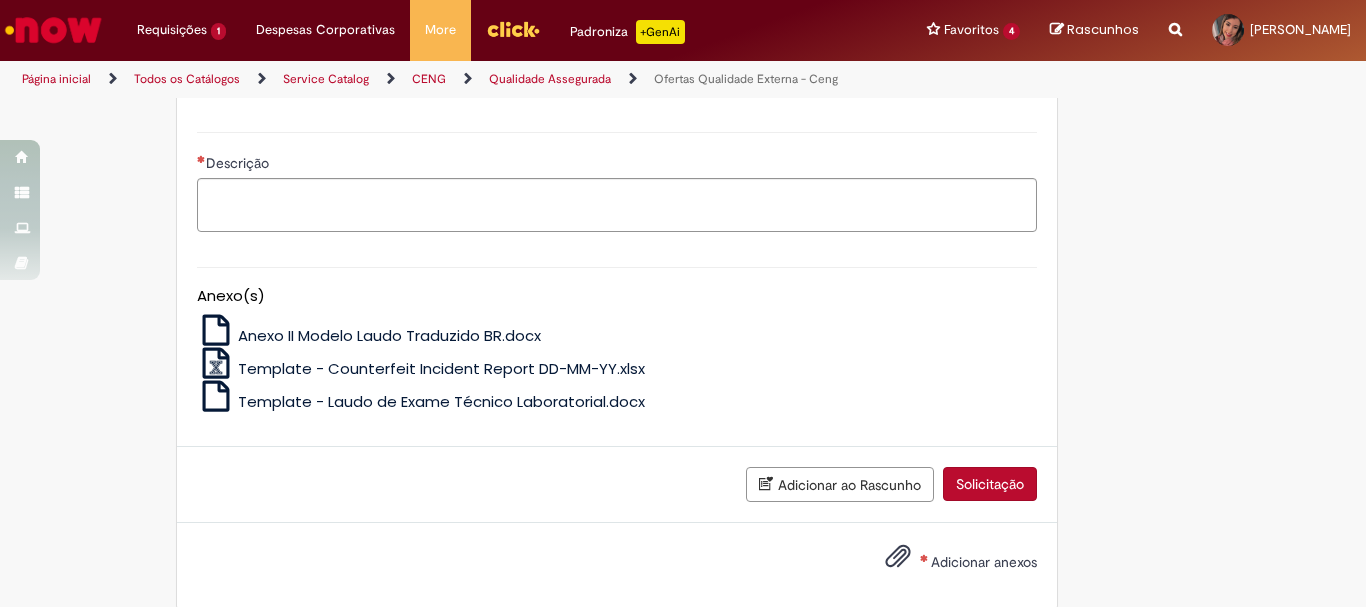 type on "******" 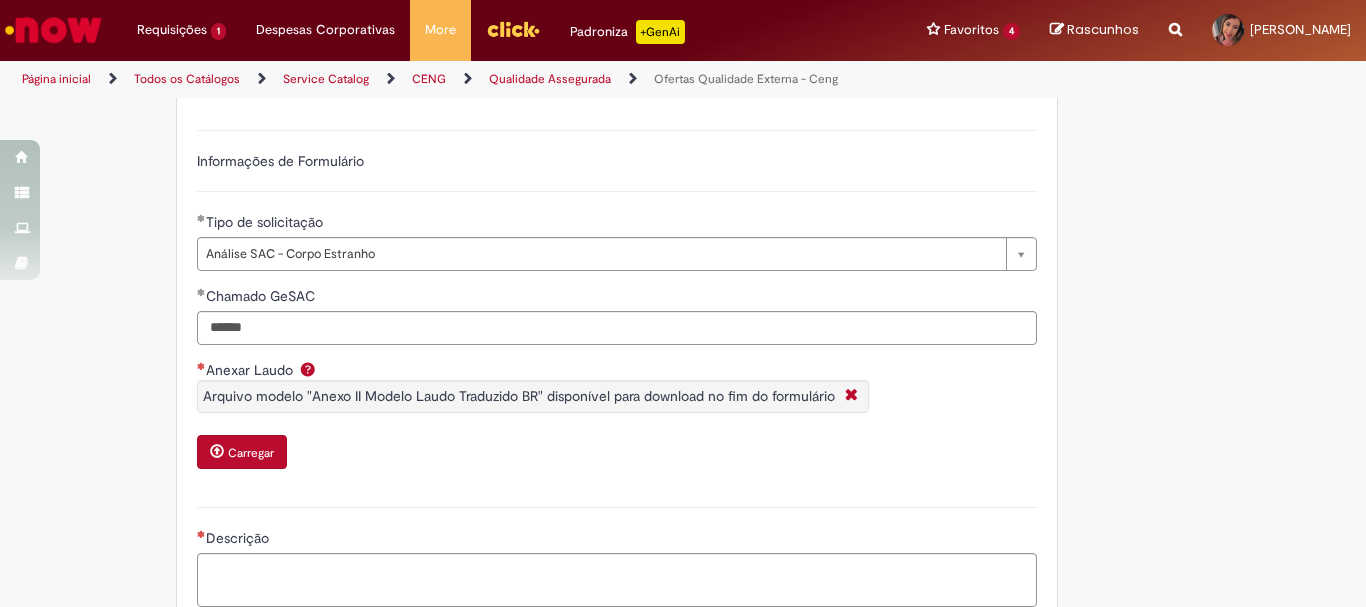 scroll, scrollTop: 725, scrollLeft: 0, axis: vertical 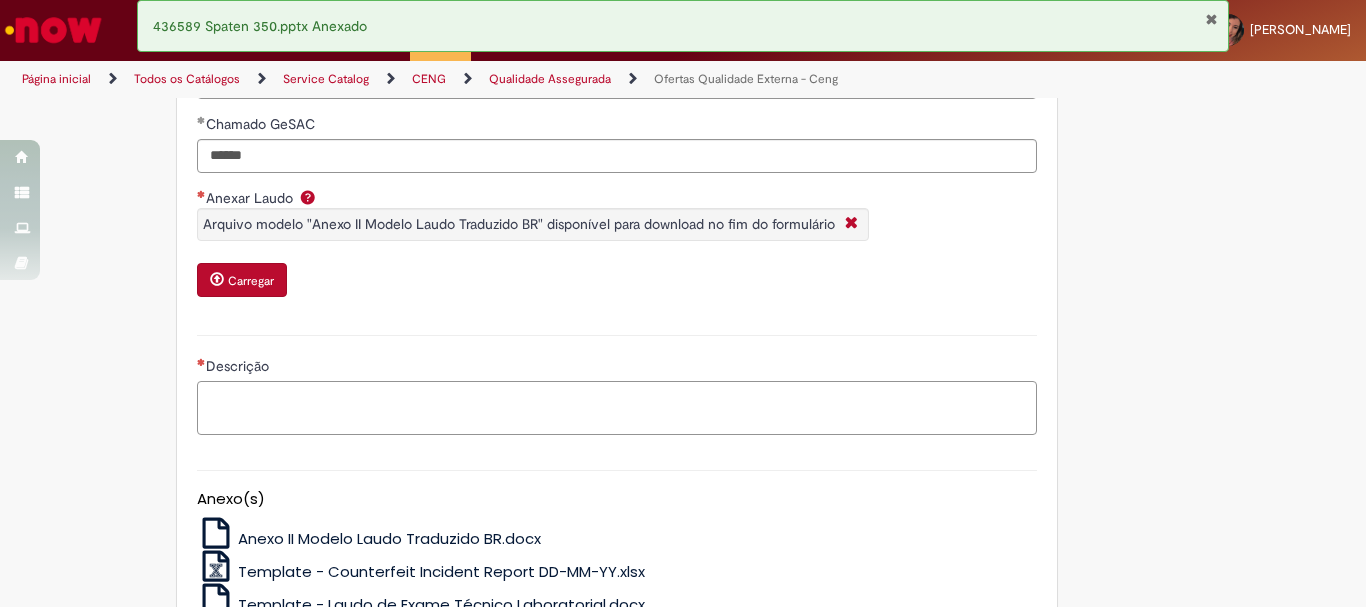 click on "Descrição" at bounding box center [617, 408] 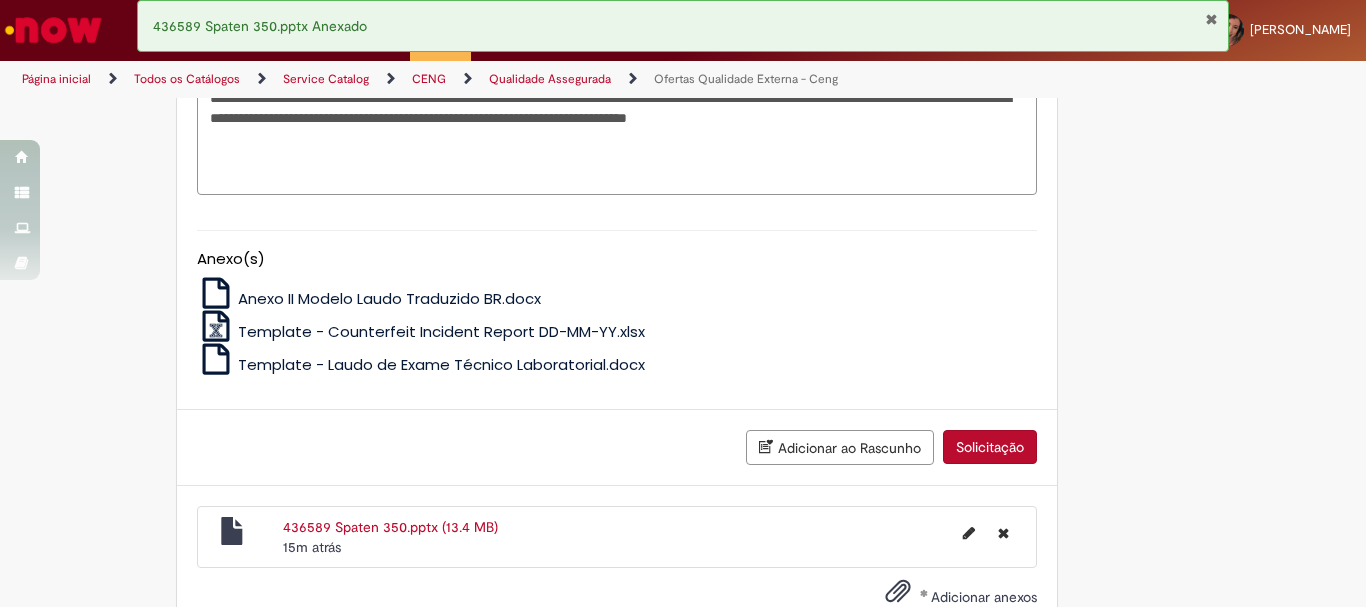 scroll, scrollTop: 1157, scrollLeft: 0, axis: vertical 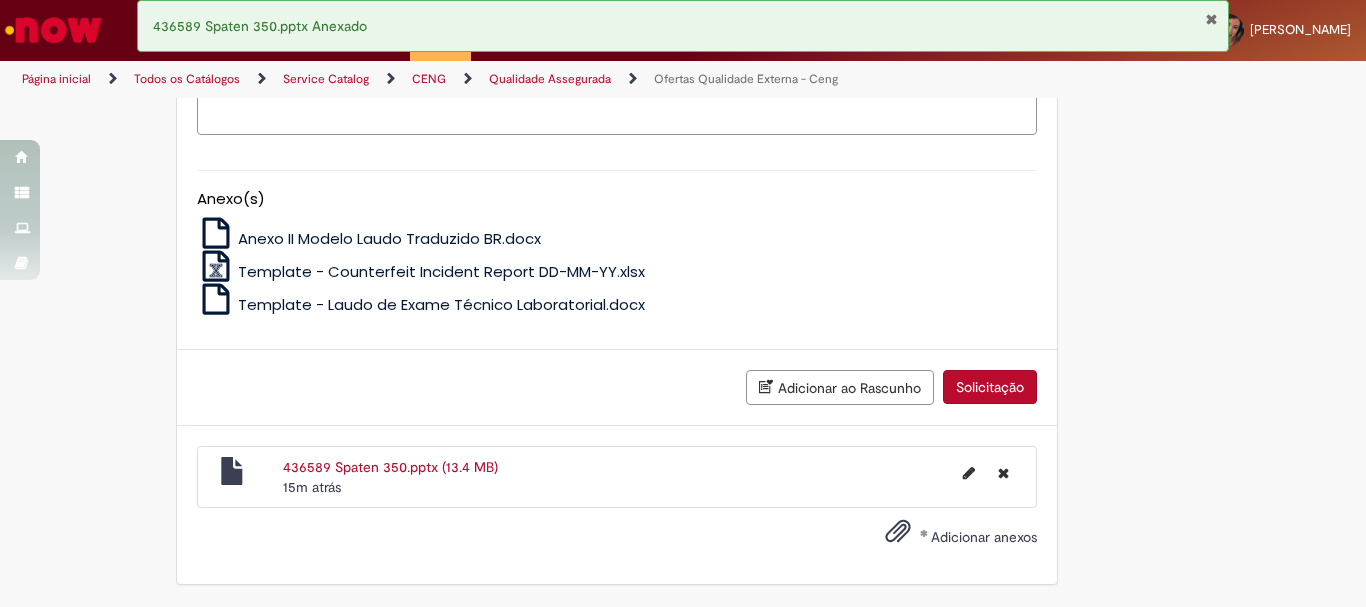 type on "**********" 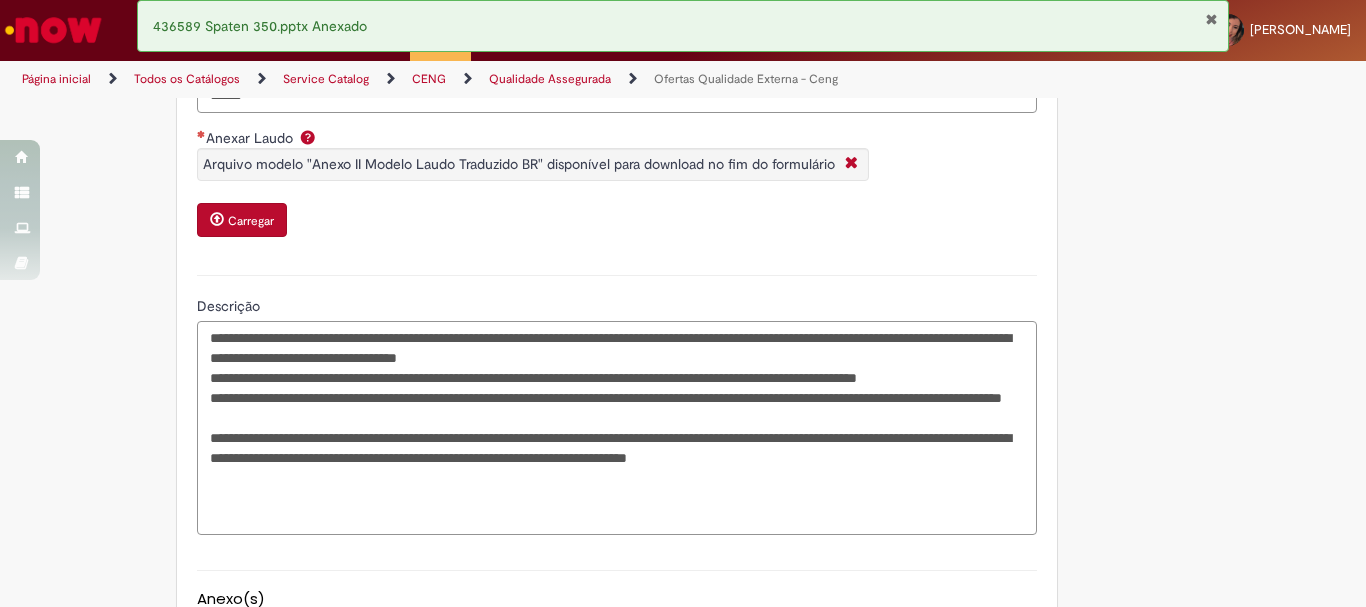 scroll, scrollTop: 657, scrollLeft: 0, axis: vertical 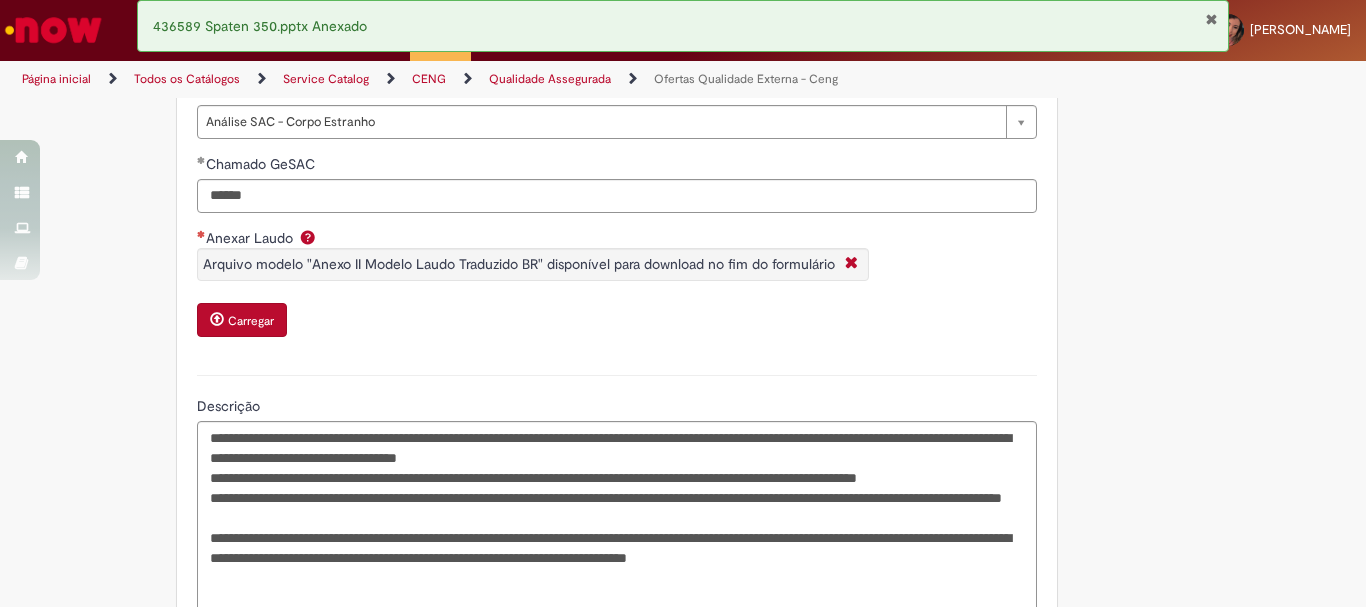 click on "Carregar" at bounding box center (242, 320) 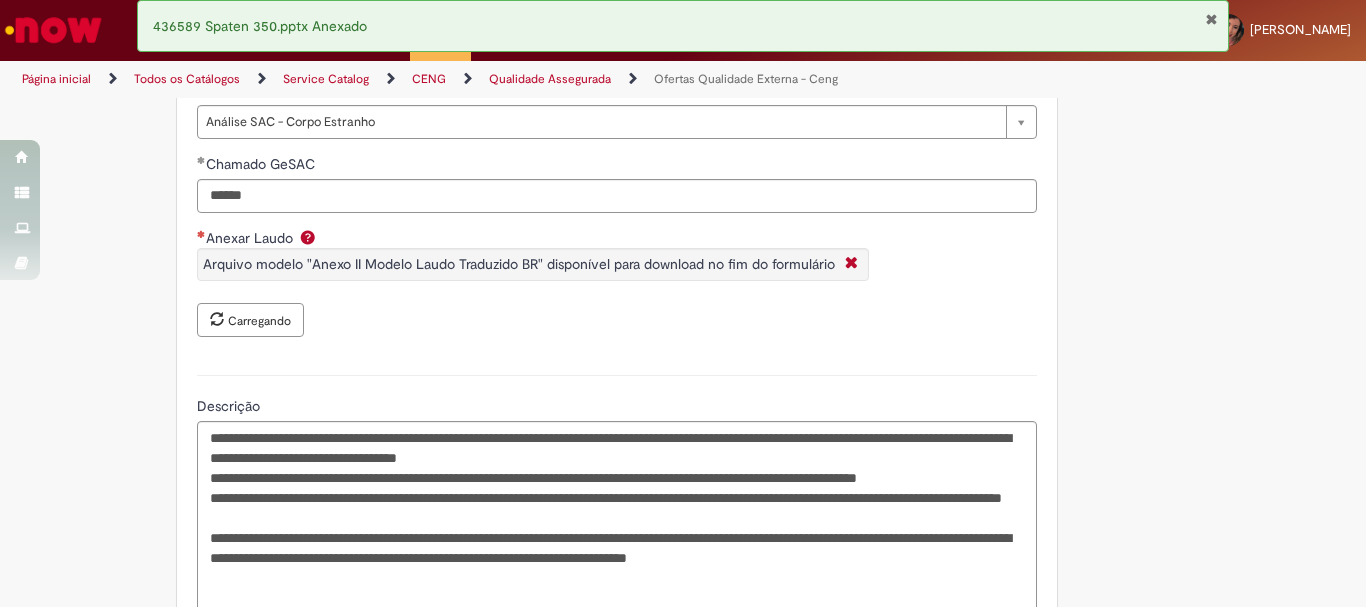 click on "**********" at bounding box center (617, 256) 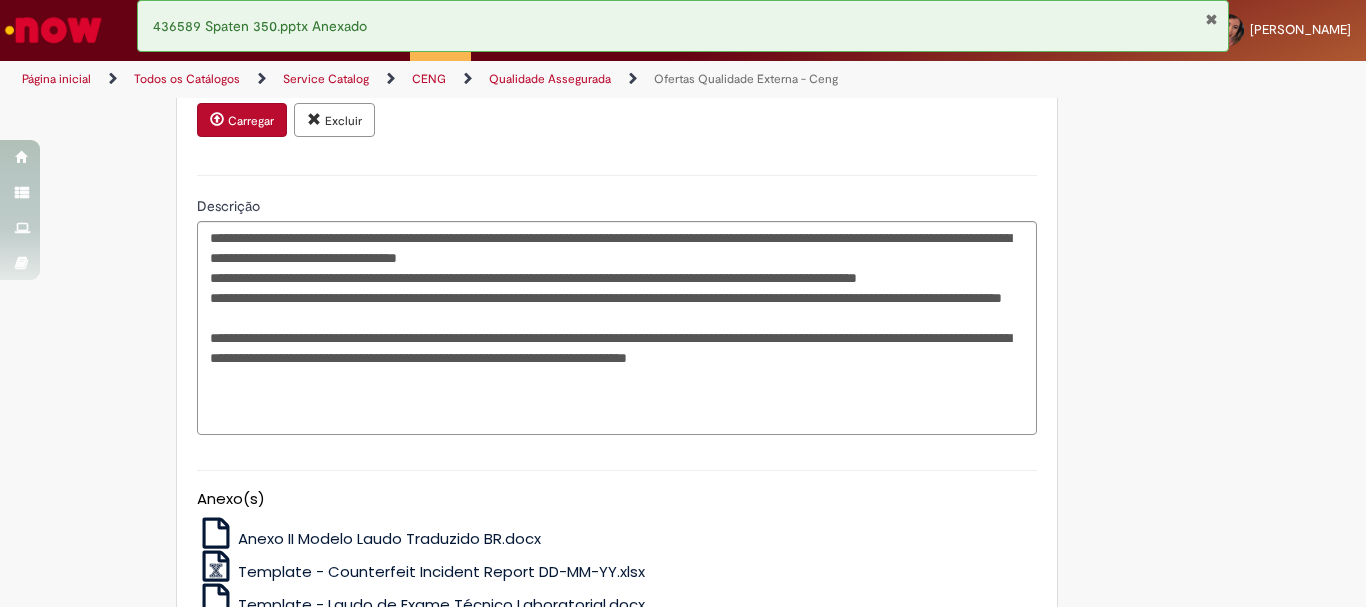 scroll, scrollTop: 577, scrollLeft: 0, axis: vertical 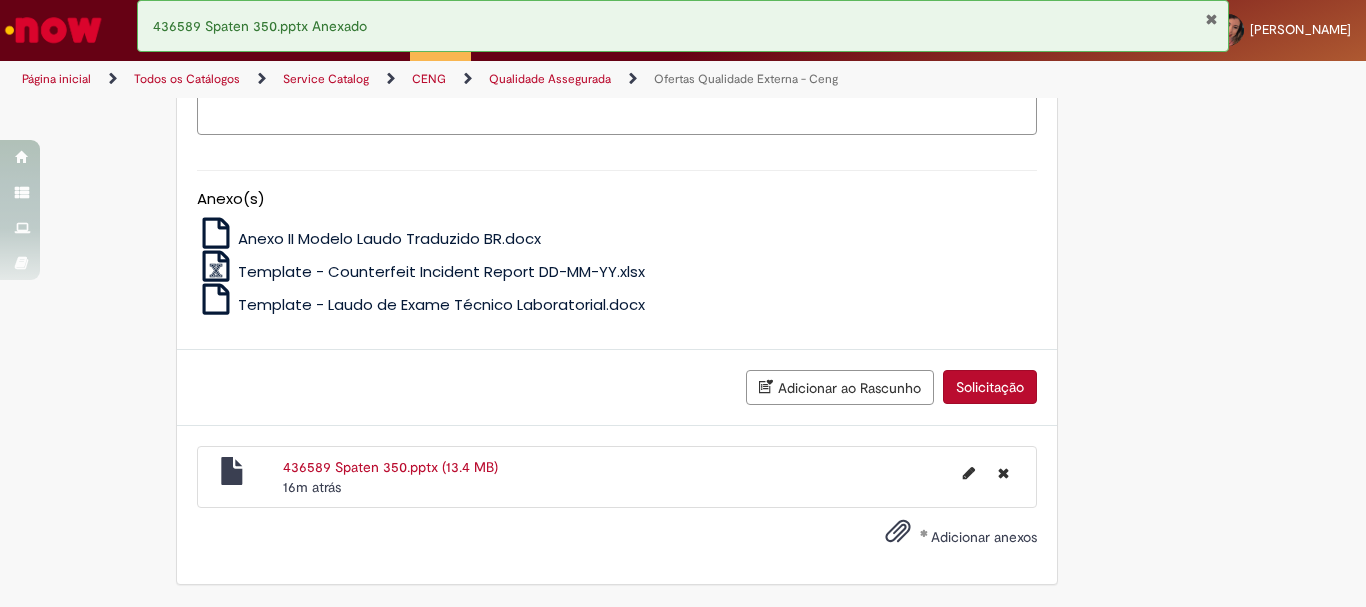 click on "Solicitação" at bounding box center [990, 387] 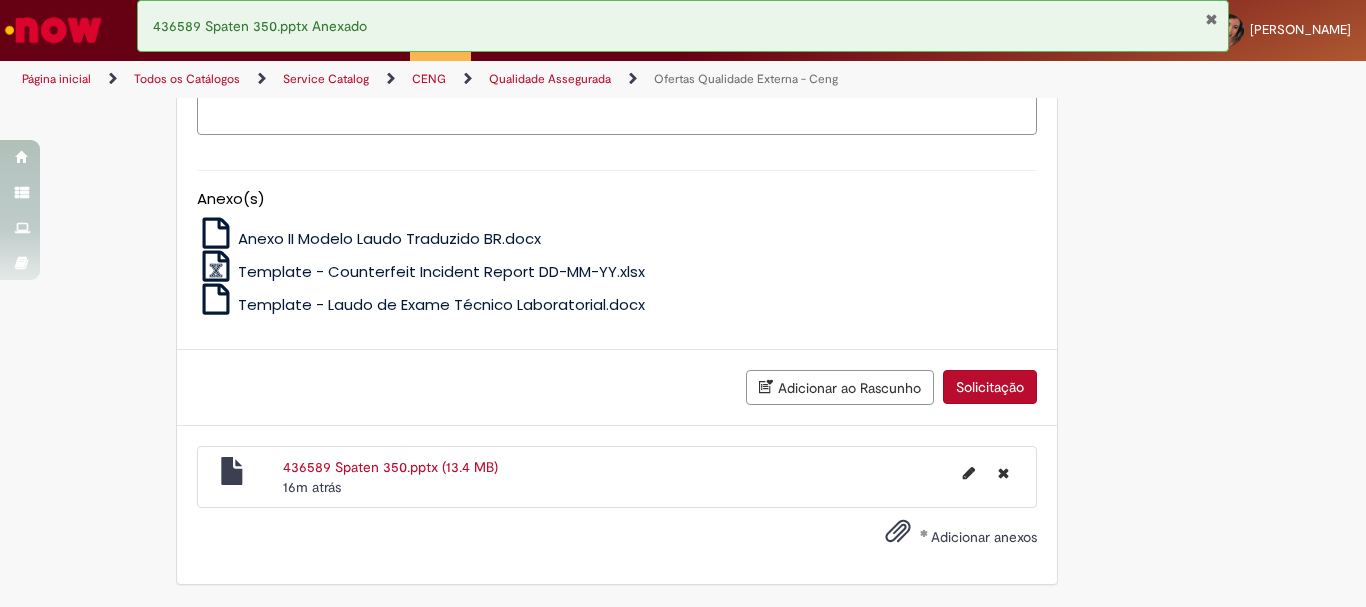 scroll, scrollTop: 1131, scrollLeft: 0, axis: vertical 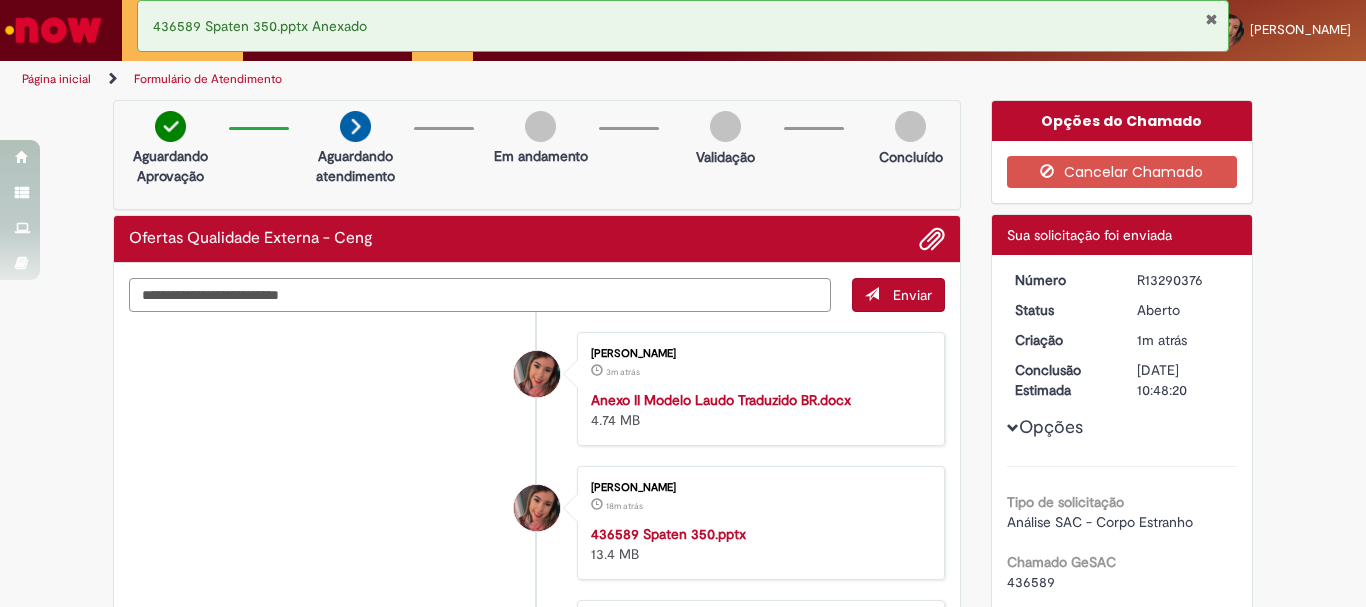click at bounding box center (480, 295) 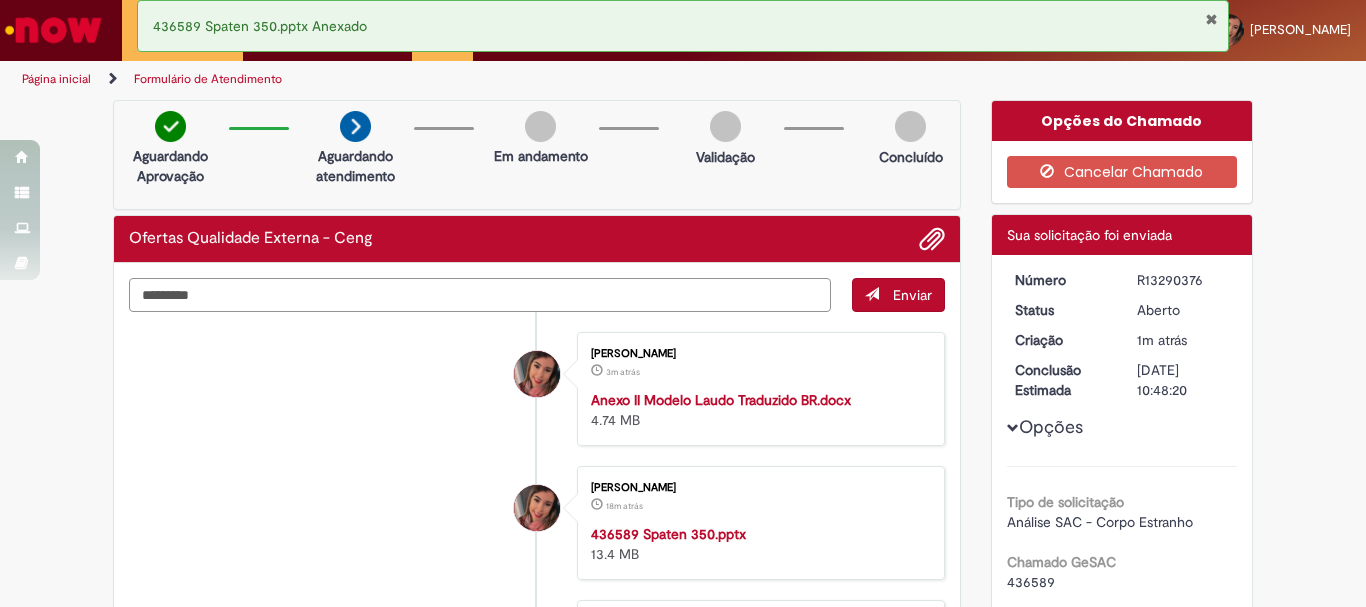 scroll, scrollTop: 400, scrollLeft: 0, axis: vertical 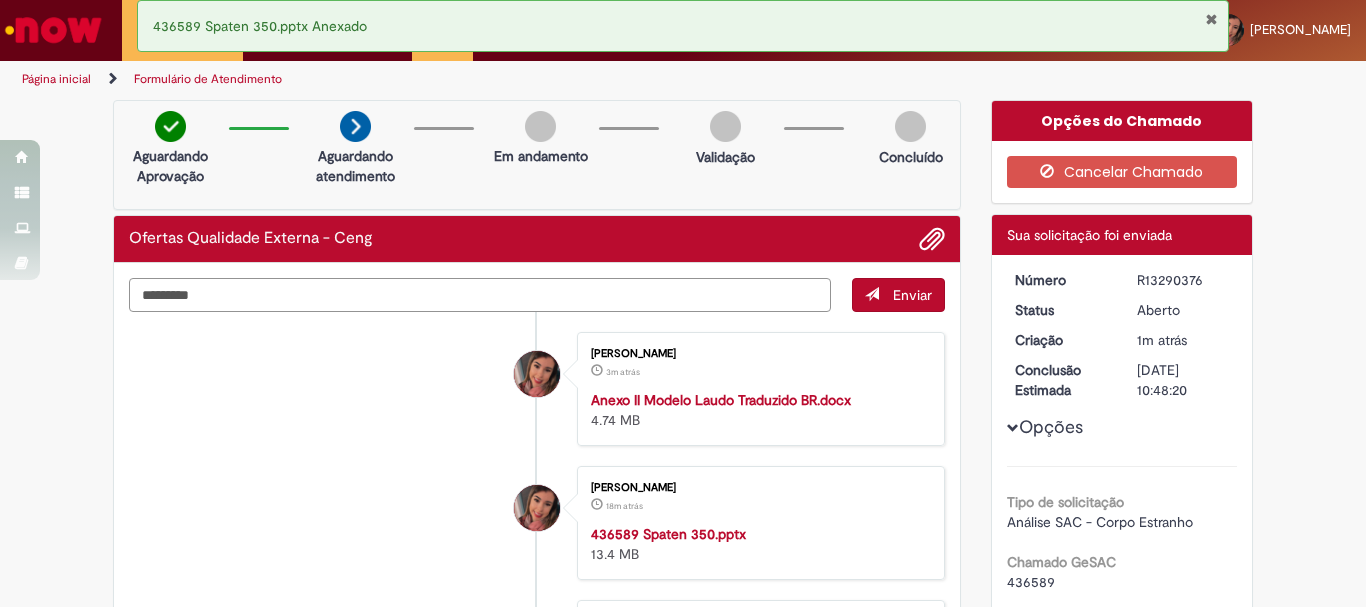click on "********" at bounding box center [480, 295] 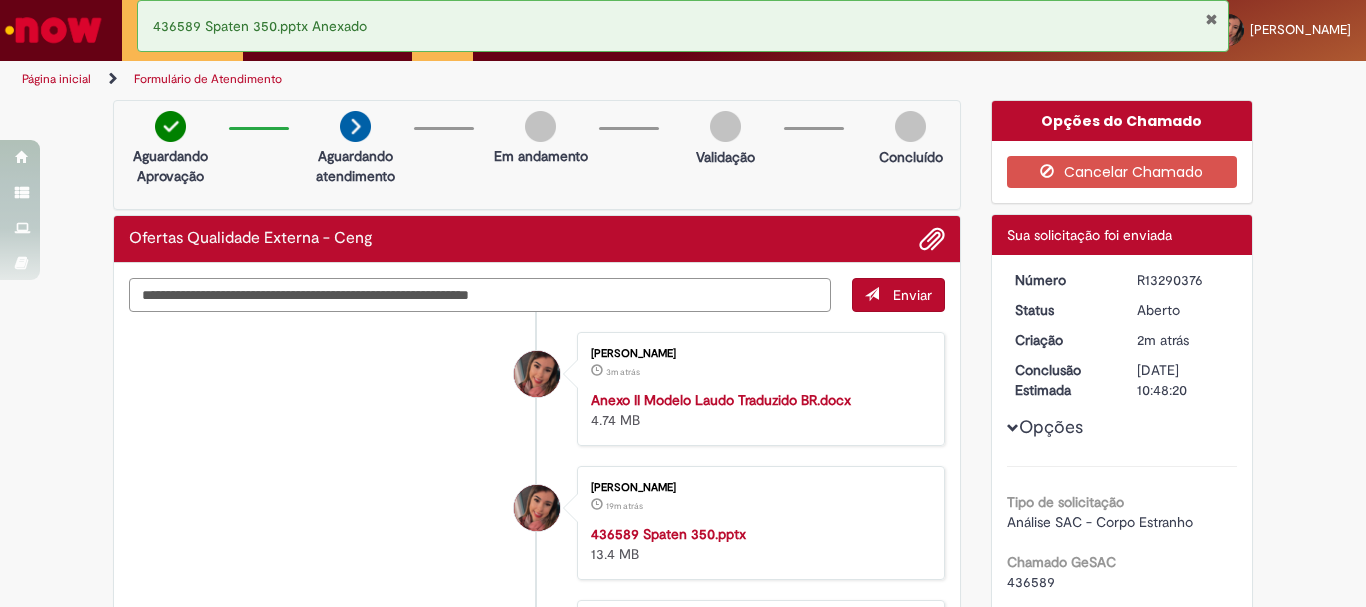 click on "**********" at bounding box center (480, 295) 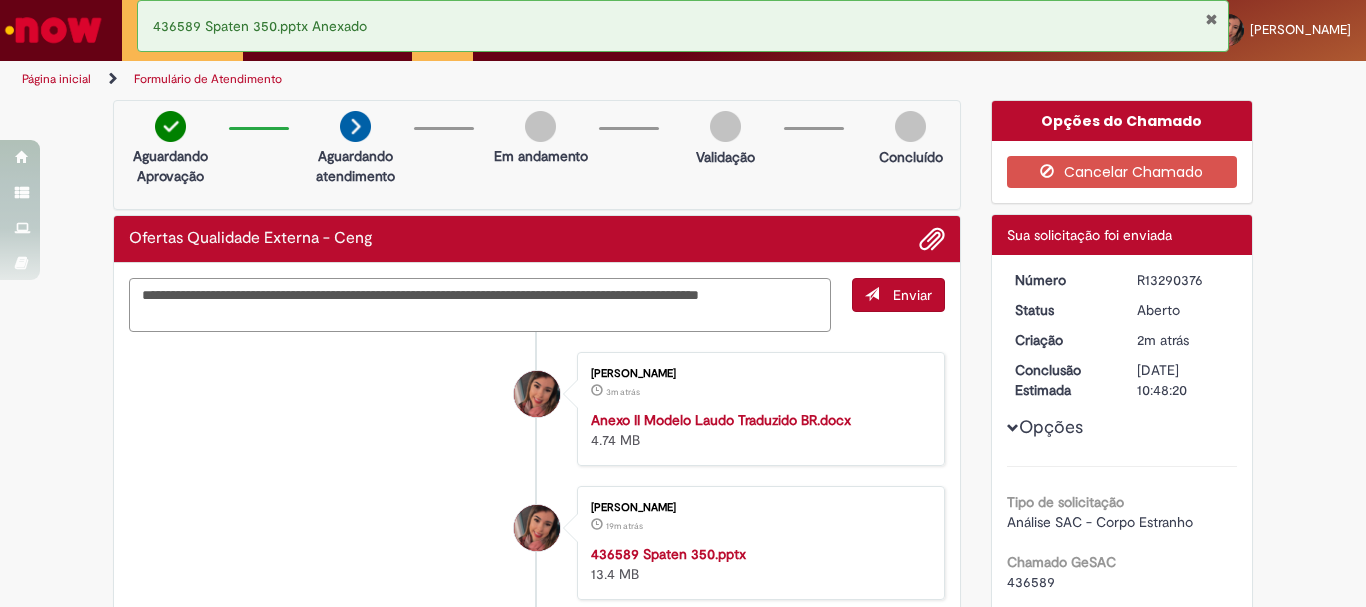 type on "**********" 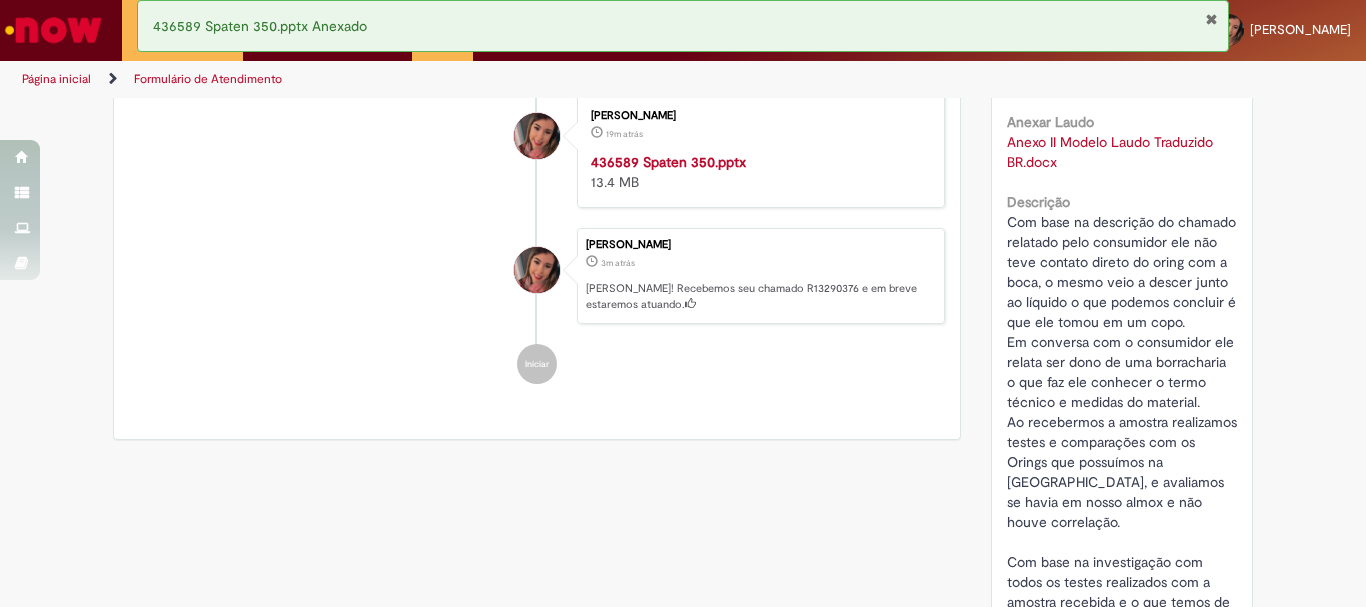 scroll, scrollTop: 400, scrollLeft: 0, axis: vertical 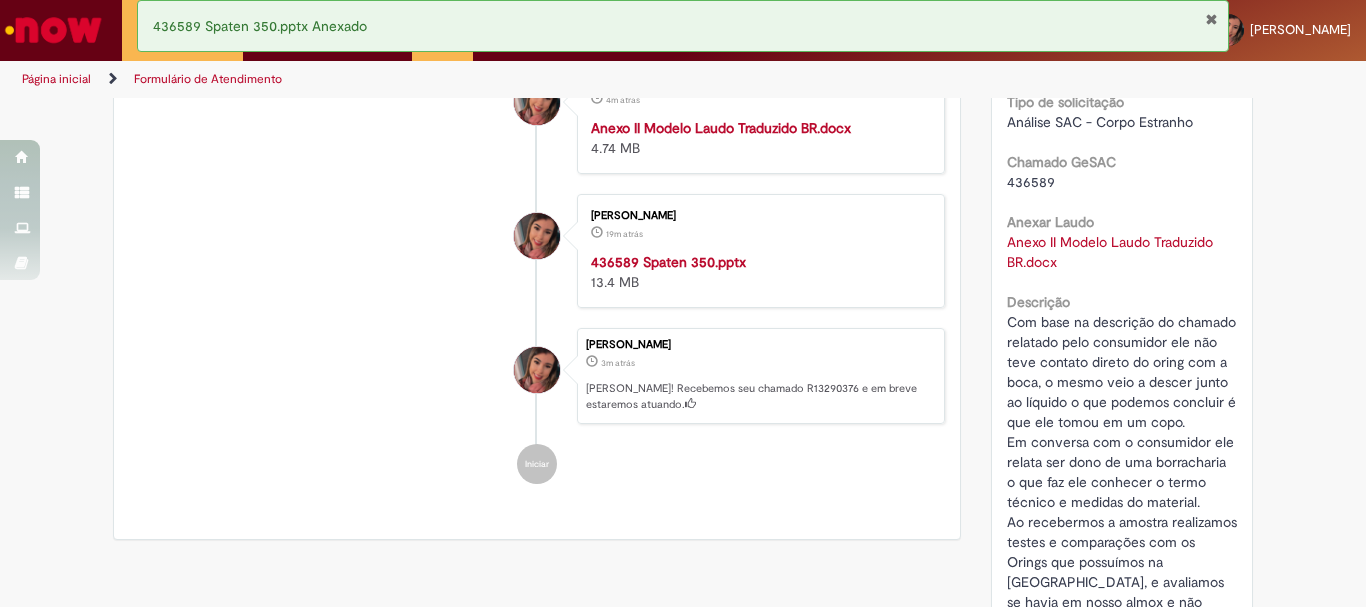 type 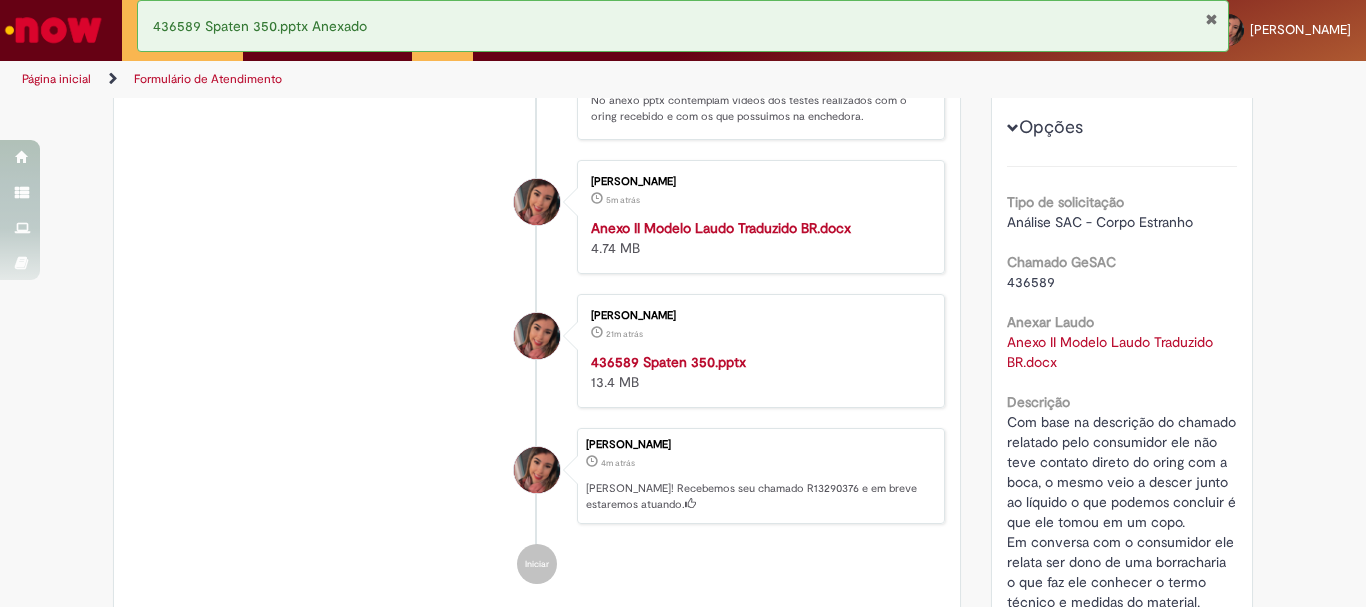 scroll, scrollTop: 200, scrollLeft: 0, axis: vertical 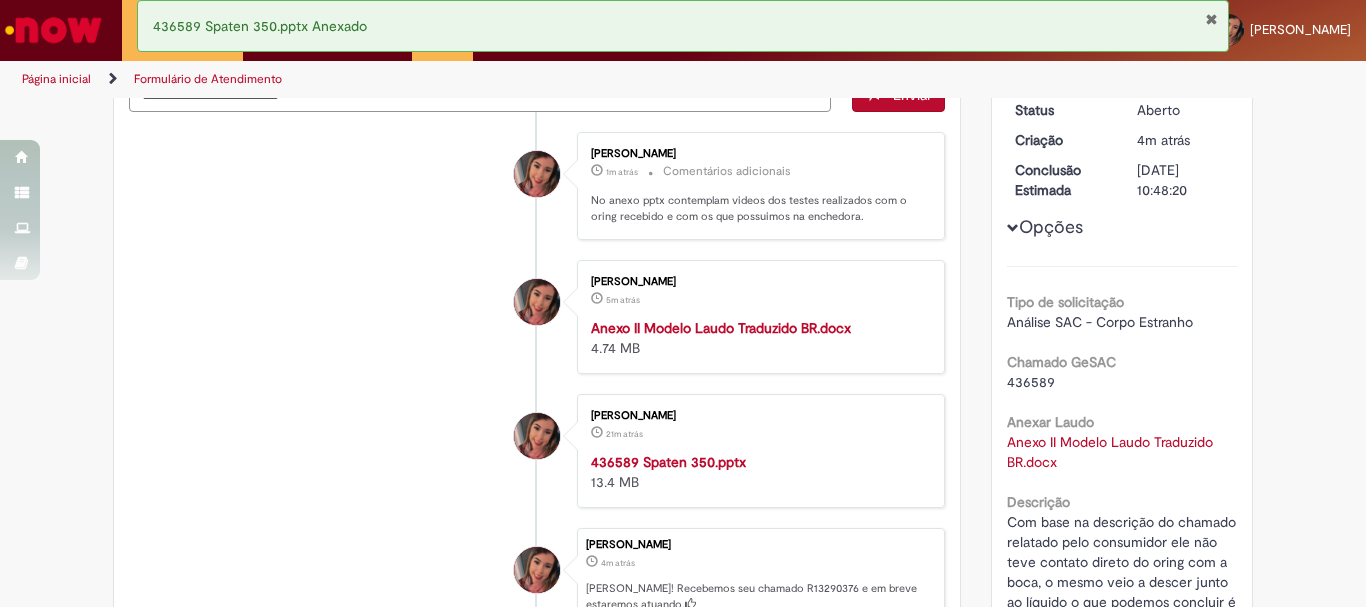click on "Opções
Tipo de solicitação
Análise SAC - Corpo Estranho
Chamado GeSAC
436589
Anexar Laudo
Anexo II Modelo Laudo Traduzido BR.docx
Descrição" at bounding box center [1122, 541] 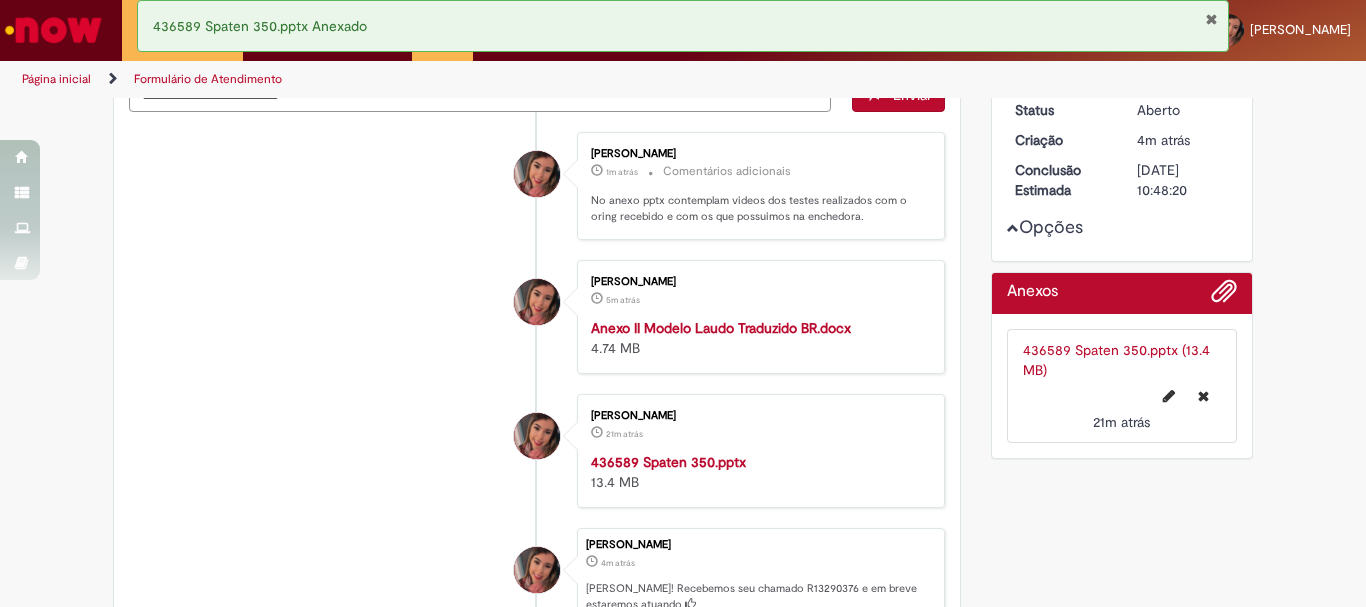 click at bounding box center (1013, 228) 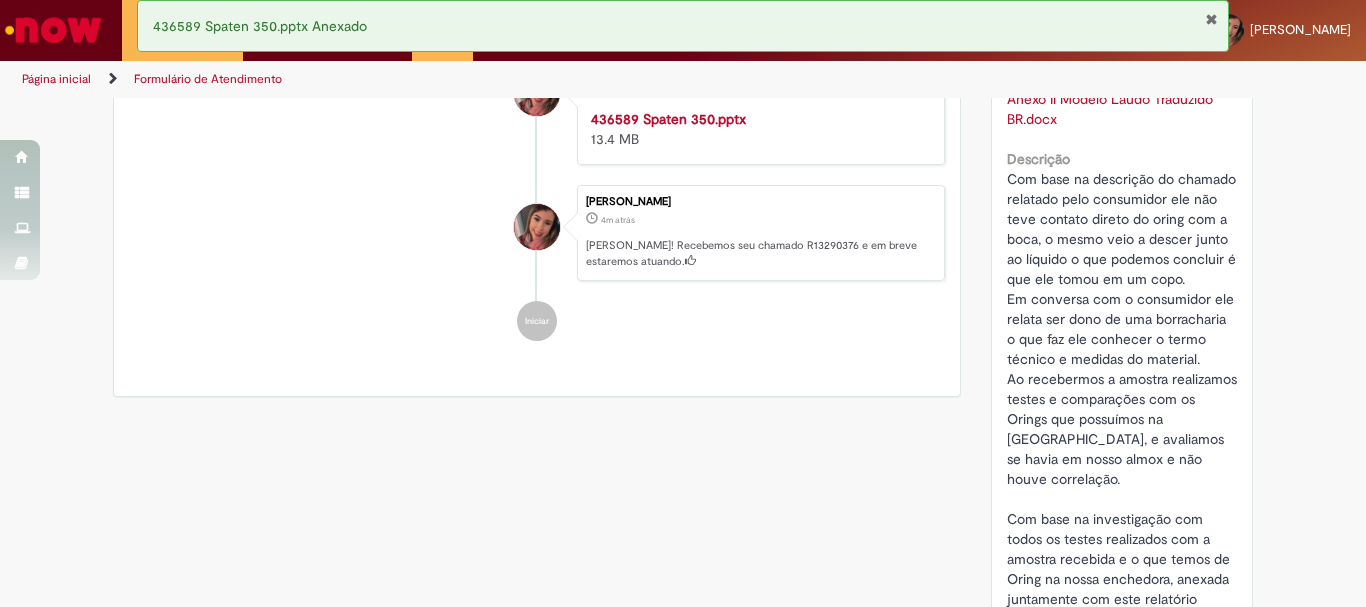 scroll, scrollTop: 0, scrollLeft: 0, axis: both 